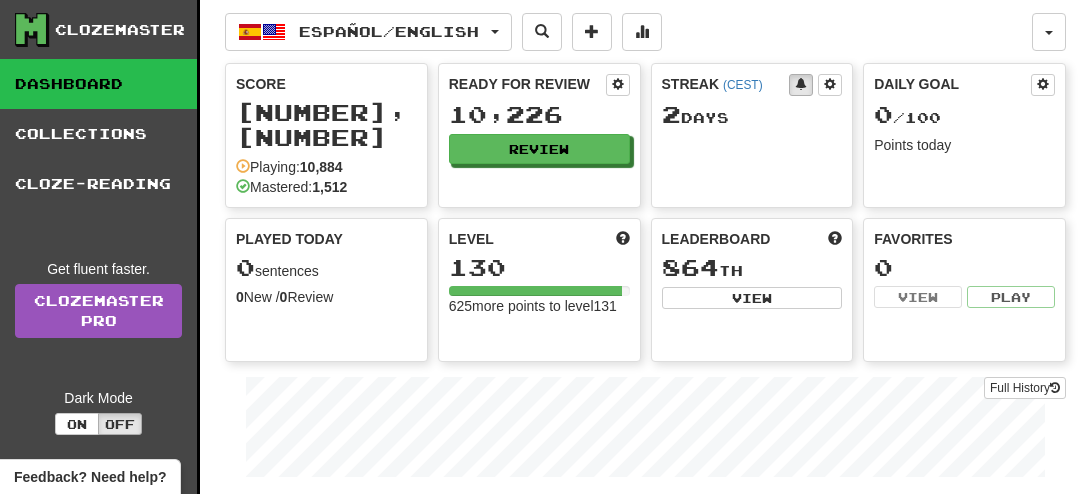 scroll, scrollTop: 0, scrollLeft: 0, axis: both 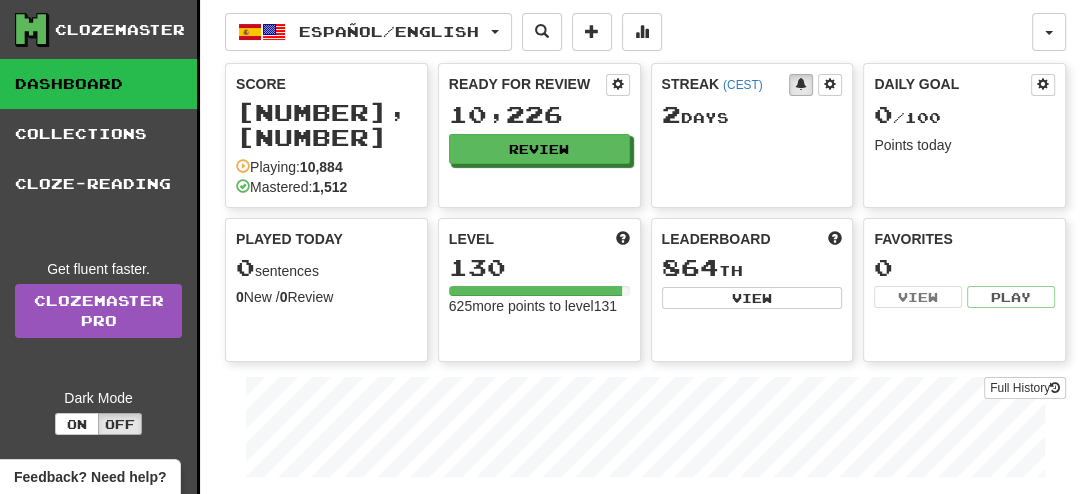 click on "Español  /  English English  /  Español Streak:  2   Review:  4,631 Daily Goal:  0  /  100 Español  /  English Streak:  2   Review:  10,226 Daily Goal:  0  /  100  Language Pairing" at bounding box center [628, 32] 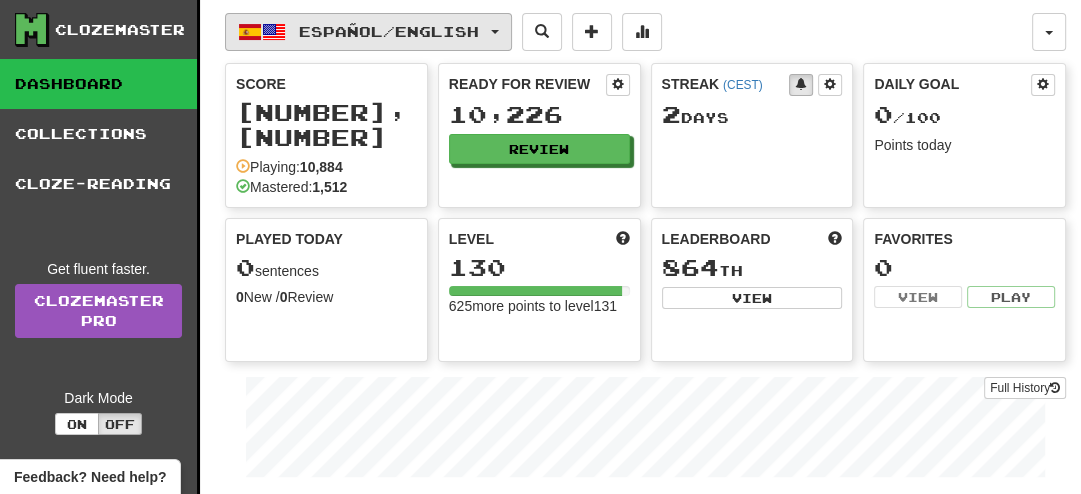 click on "Español  /  English" at bounding box center (368, 32) 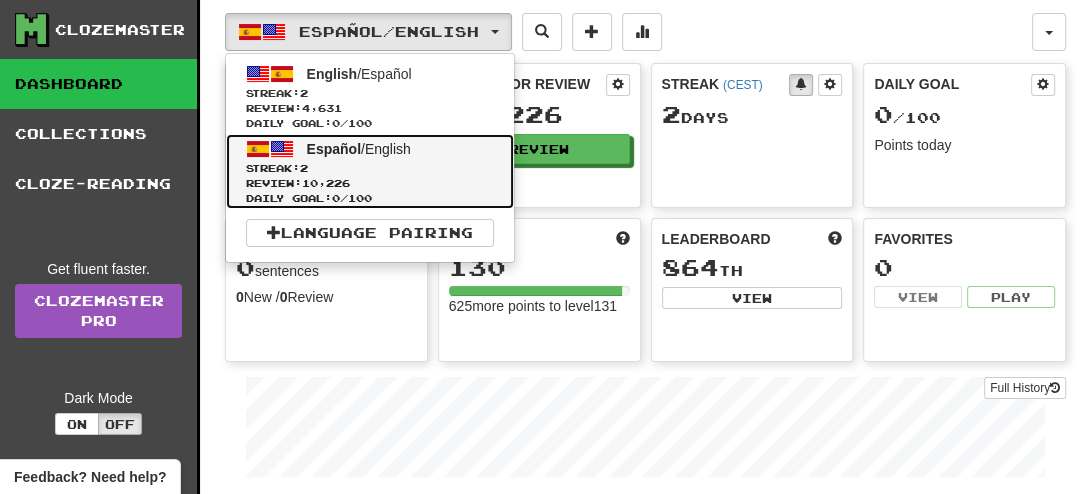click on "Streak:  2" at bounding box center [370, 168] 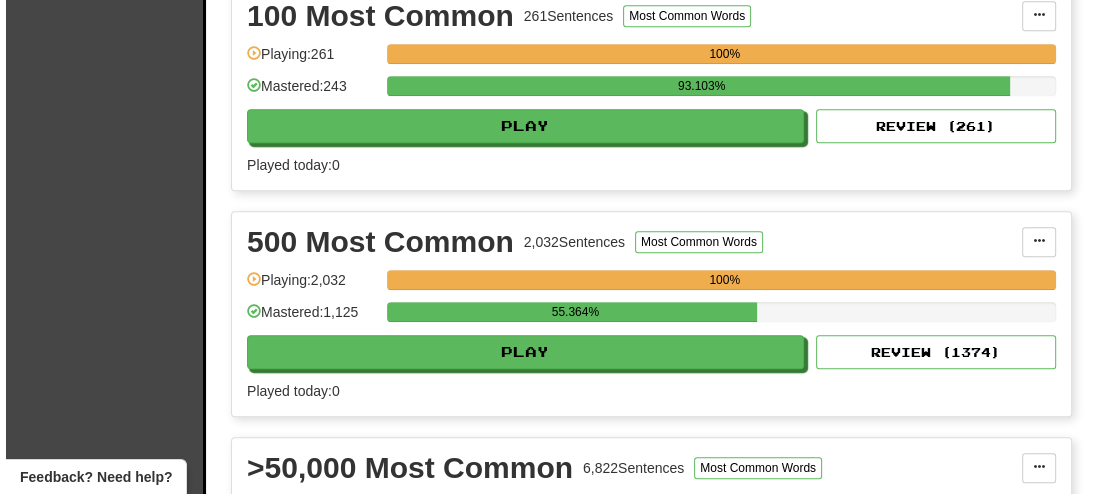 scroll, scrollTop: 721, scrollLeft: 0, axis: vertical 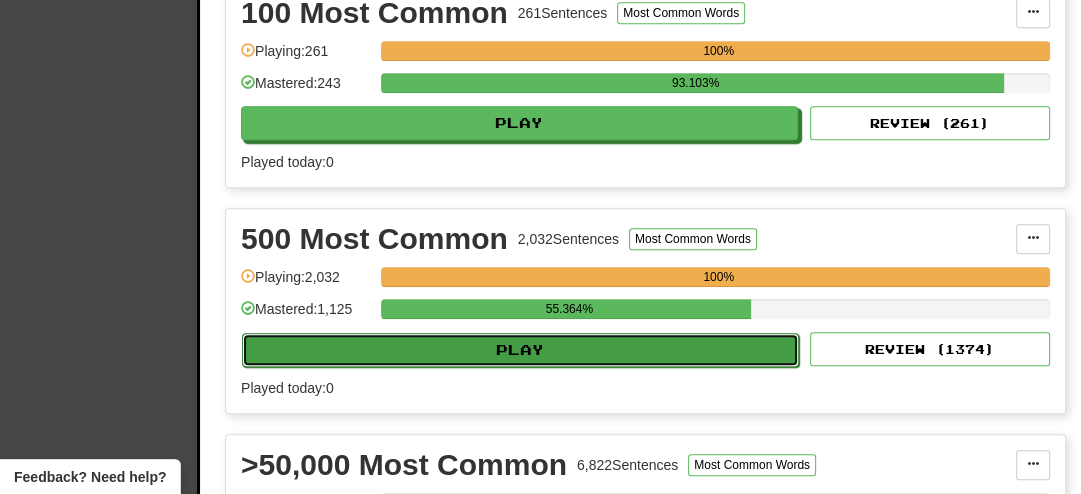 click on "Play" at bounding box center (520, 350) 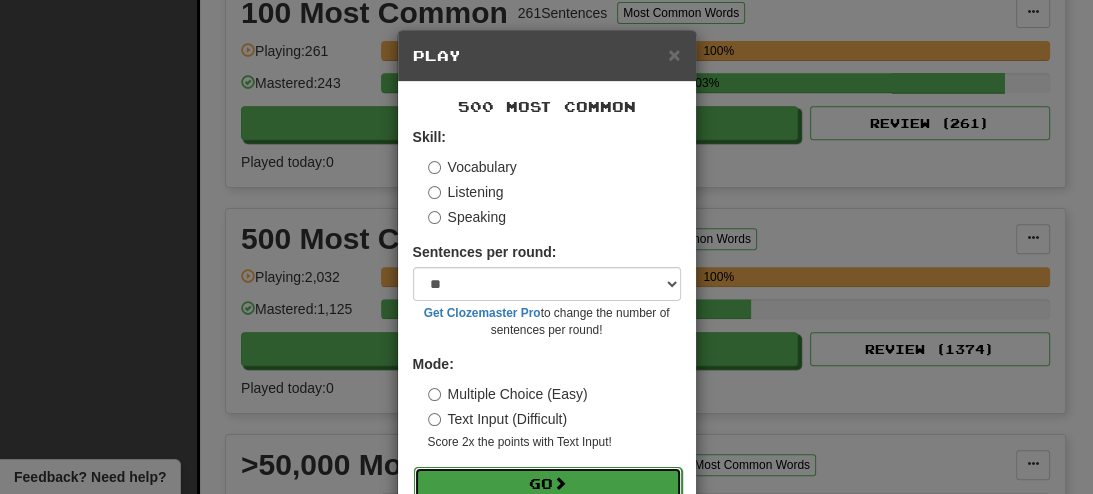 click on "Go" at bounding box center (548, 484) 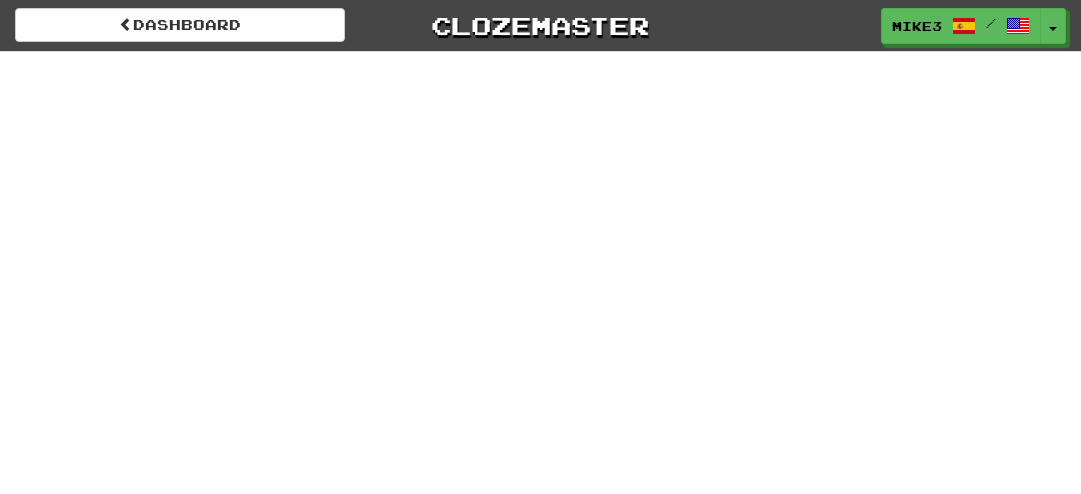 scroll, scrollTop: 0, scrollLeft: 0, axis: both 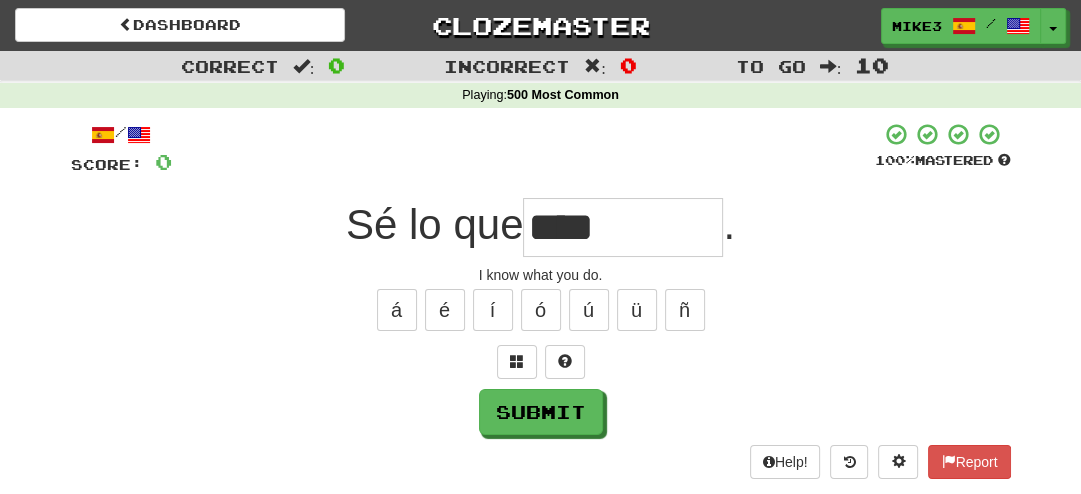 type on "*****" 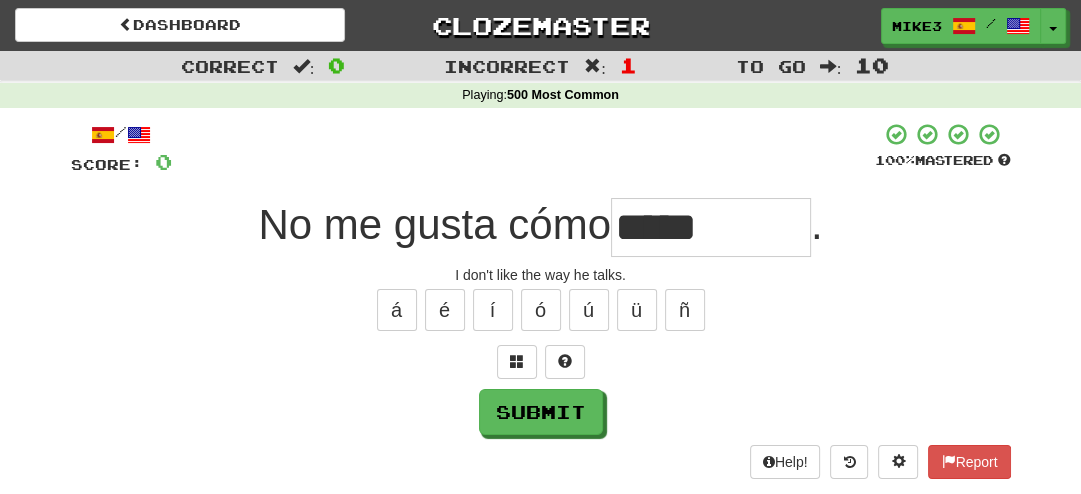 type on "*****" 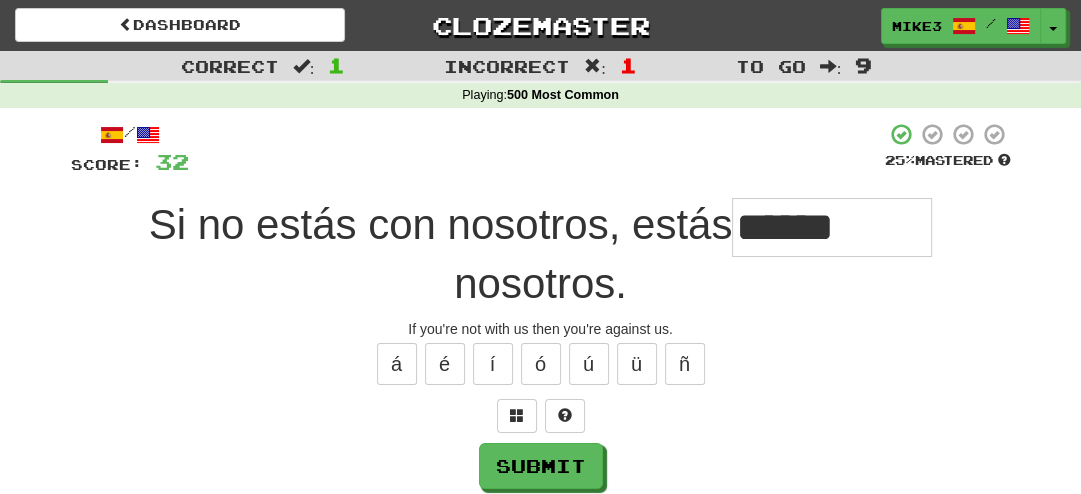 type on "******" 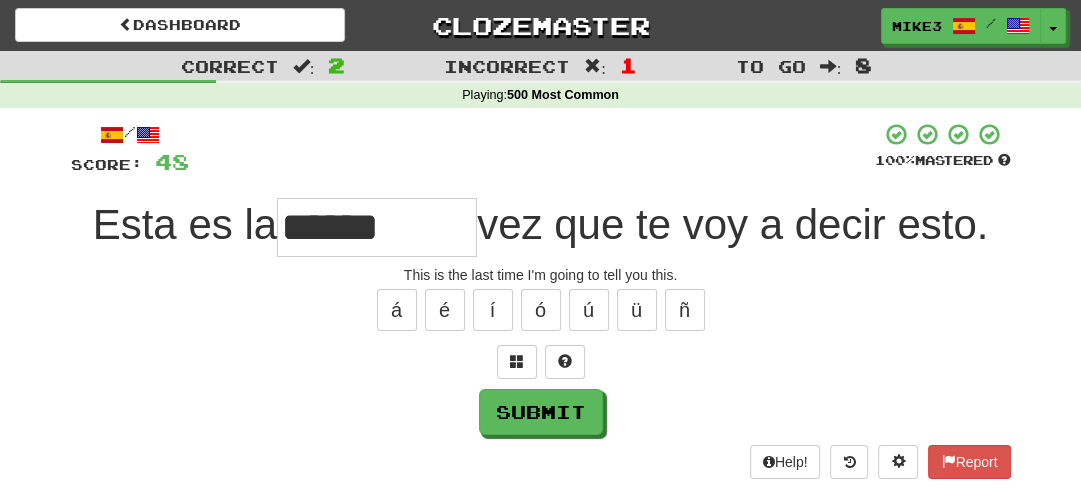 type on "******" 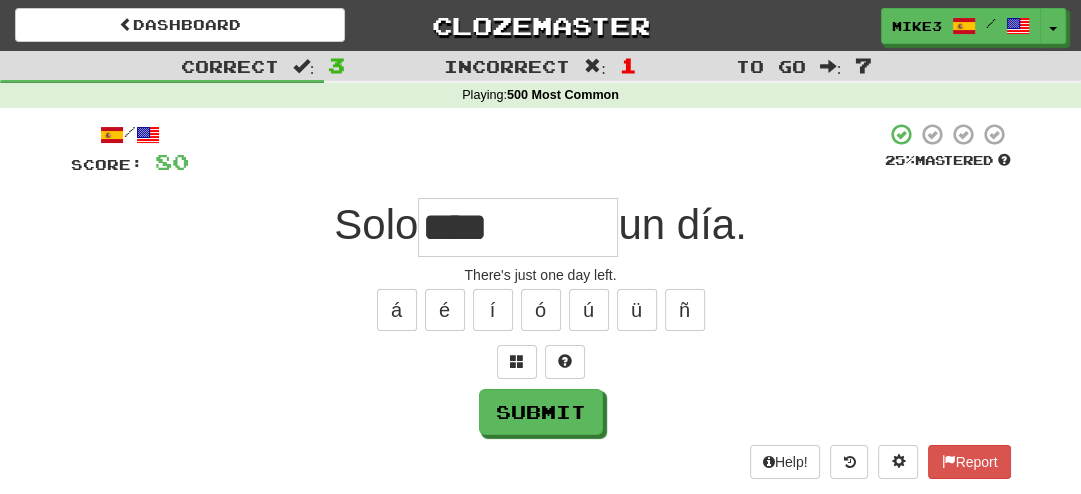 type on "*****" 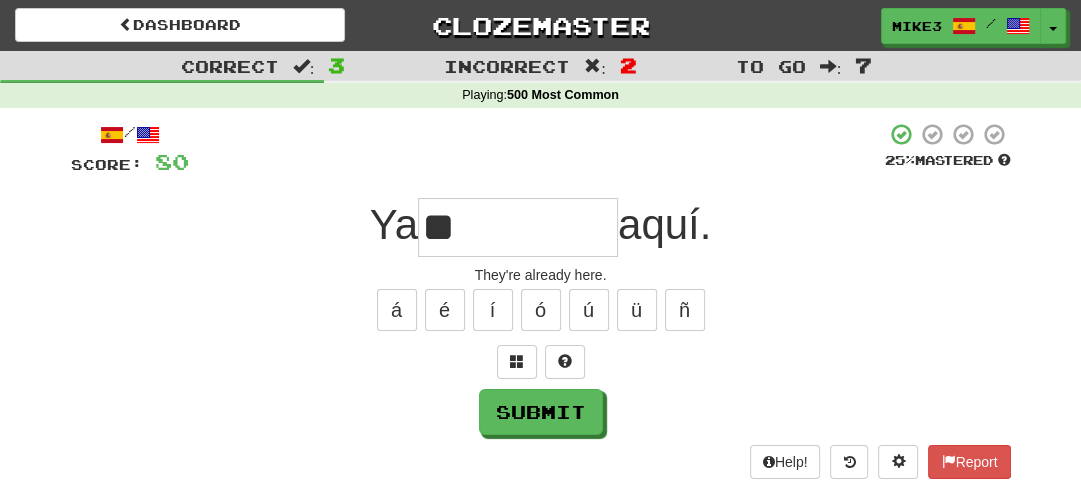 type on "*" 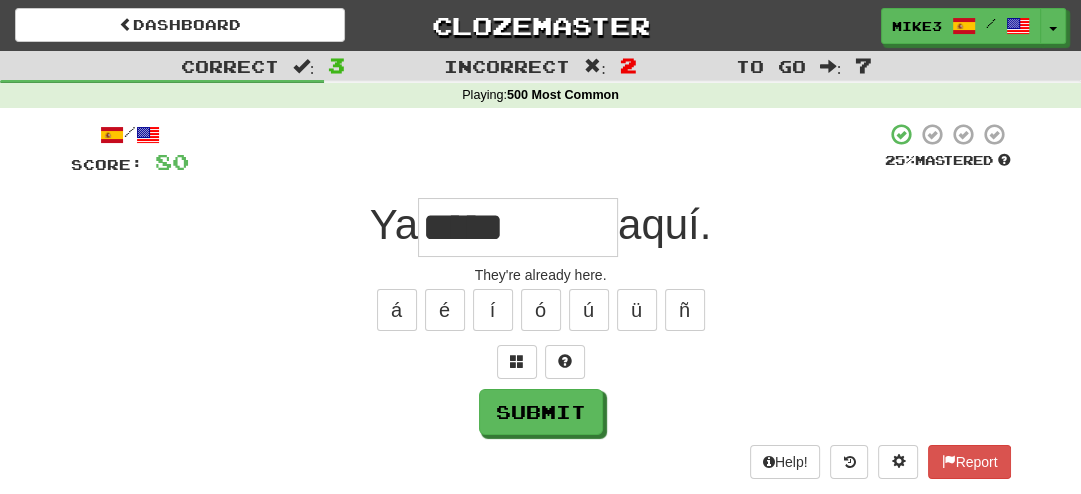 type on "*****" 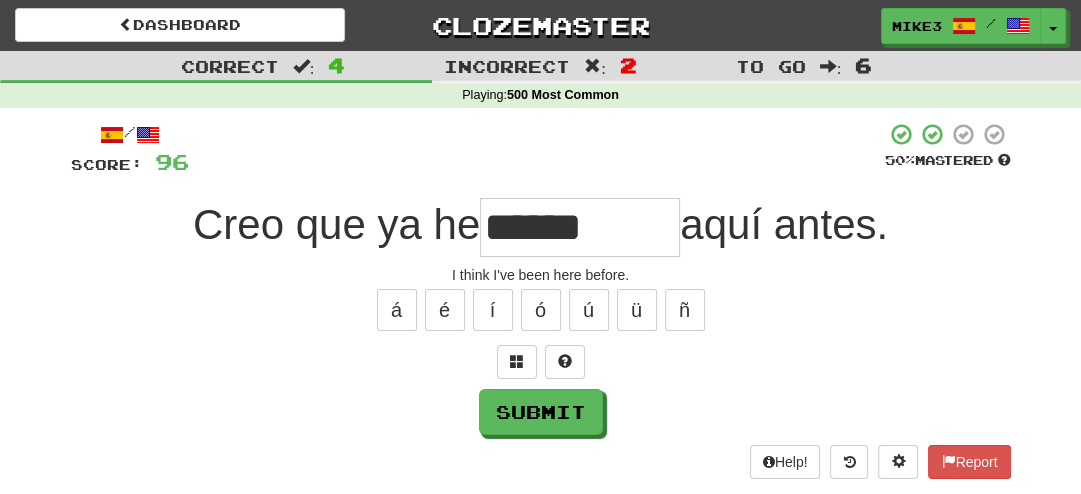 type on "******" 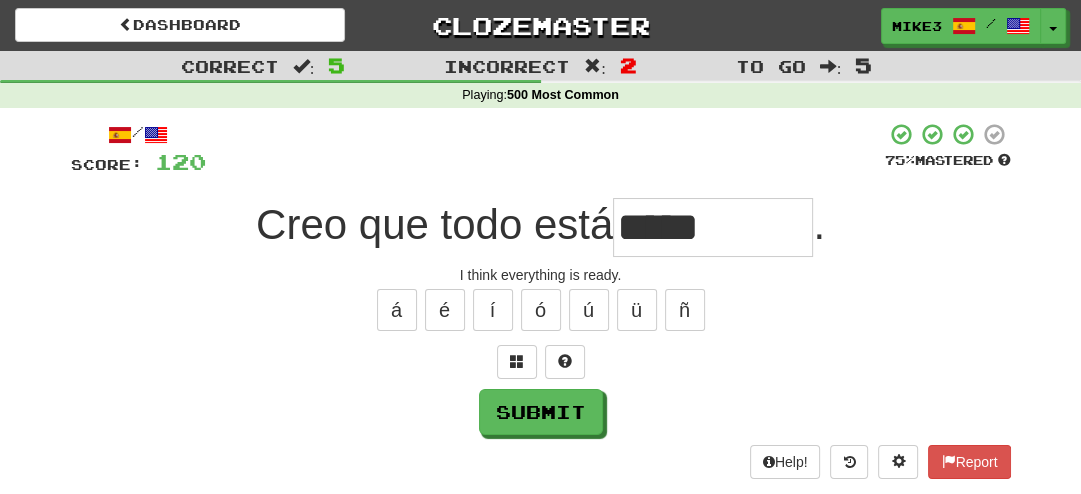 type on "*****" 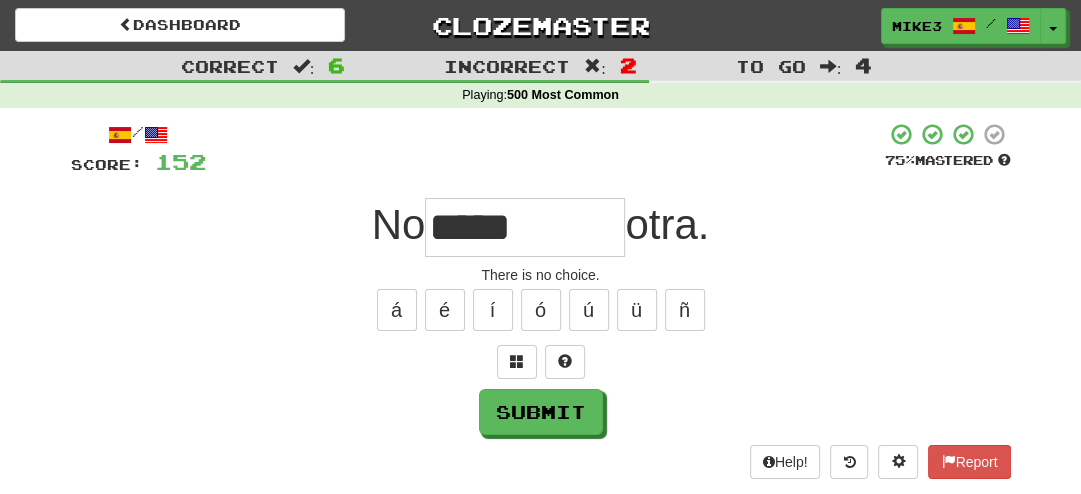 type on "*****" 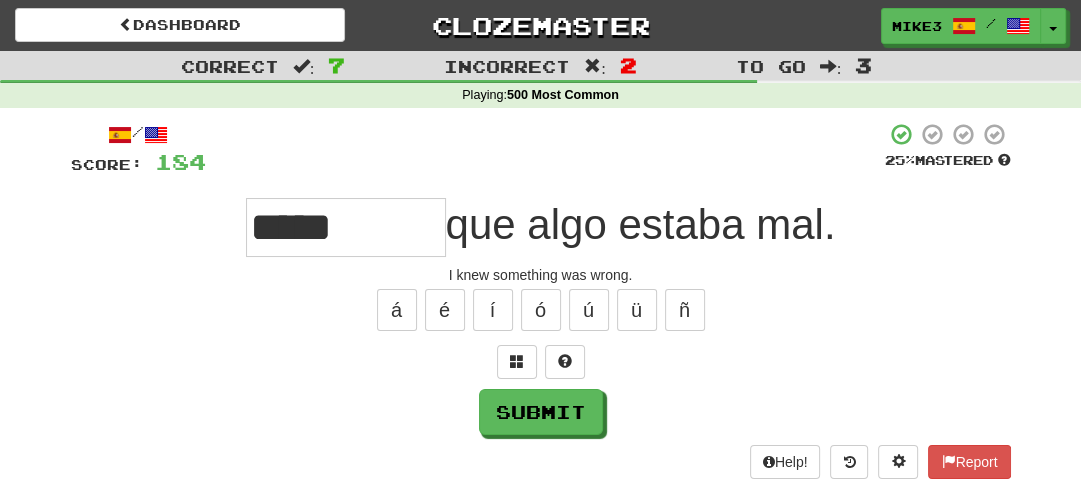 type on "*****" 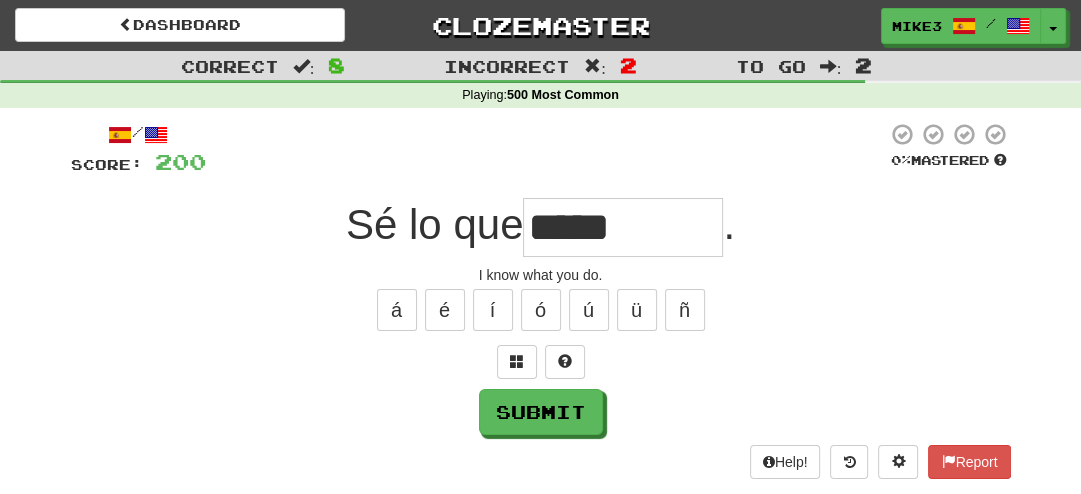 type on "*****" 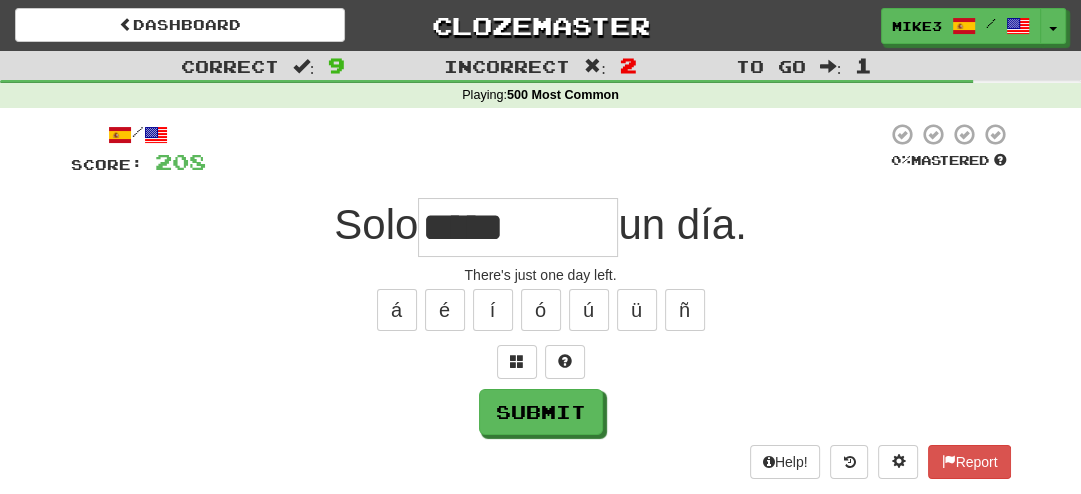 type on "*****" 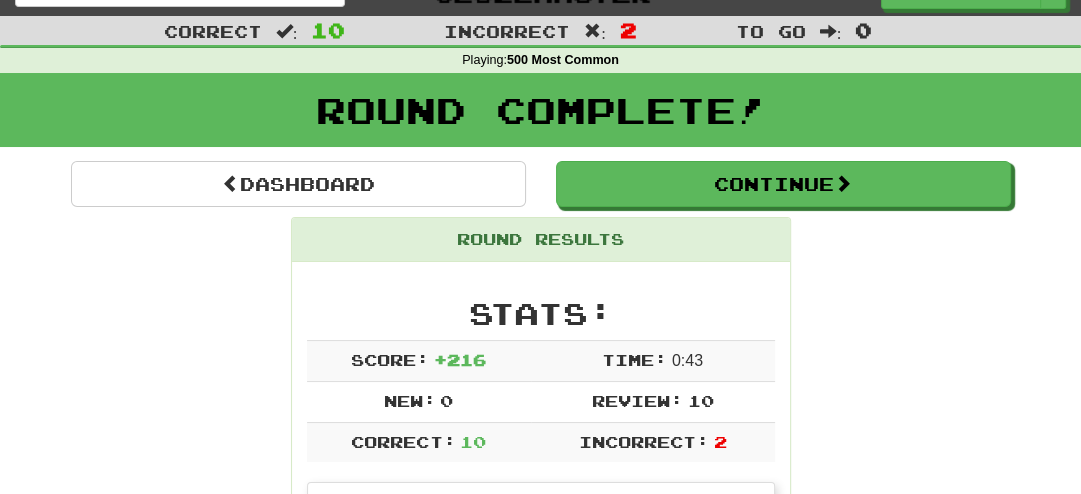 scroll, scrollTop: 36, scrollLeft: 0, axis: vertical 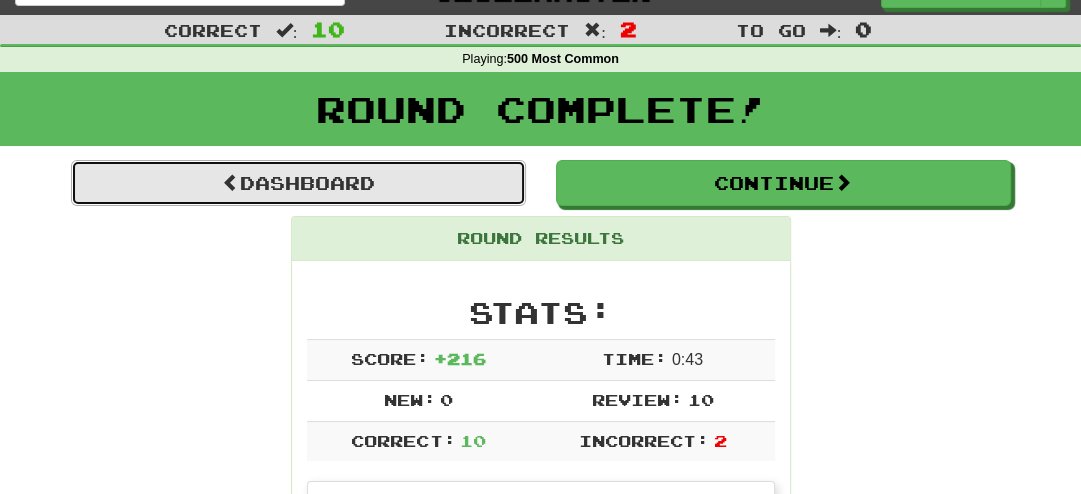 click on "Dashboard" at bounding box center [298, 183] 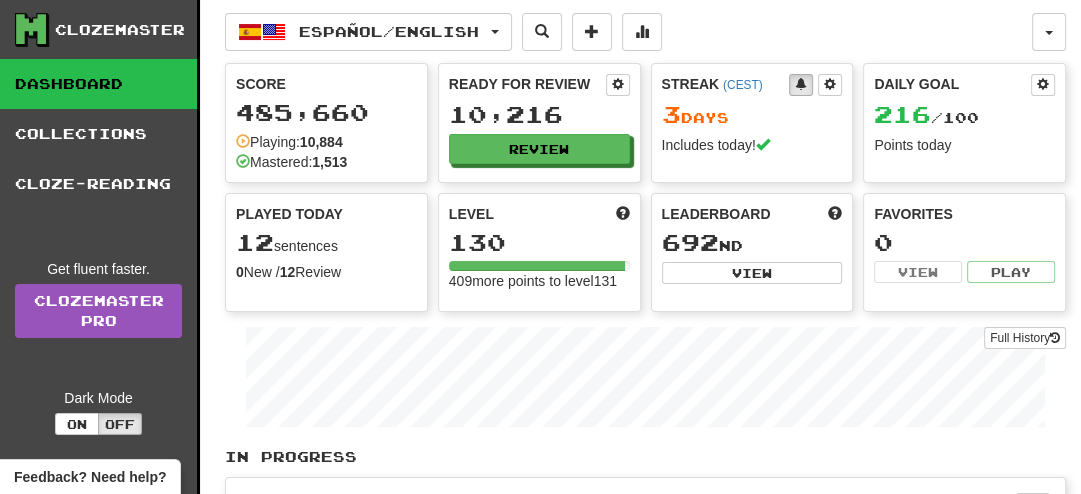 scroll, scrollTop: 0, scrollLeft: 0, axis: both 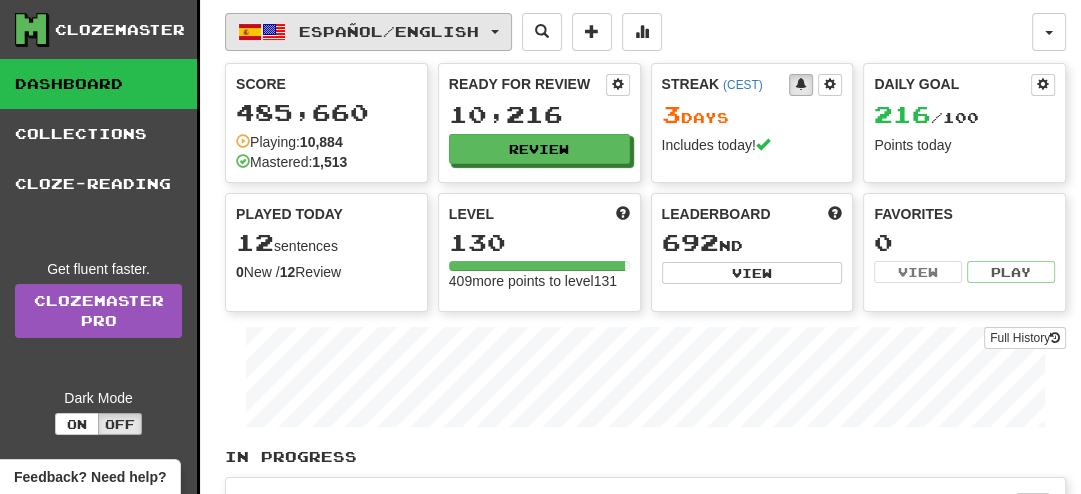 click on "Español  /  English" at bounding box center (389, 31) 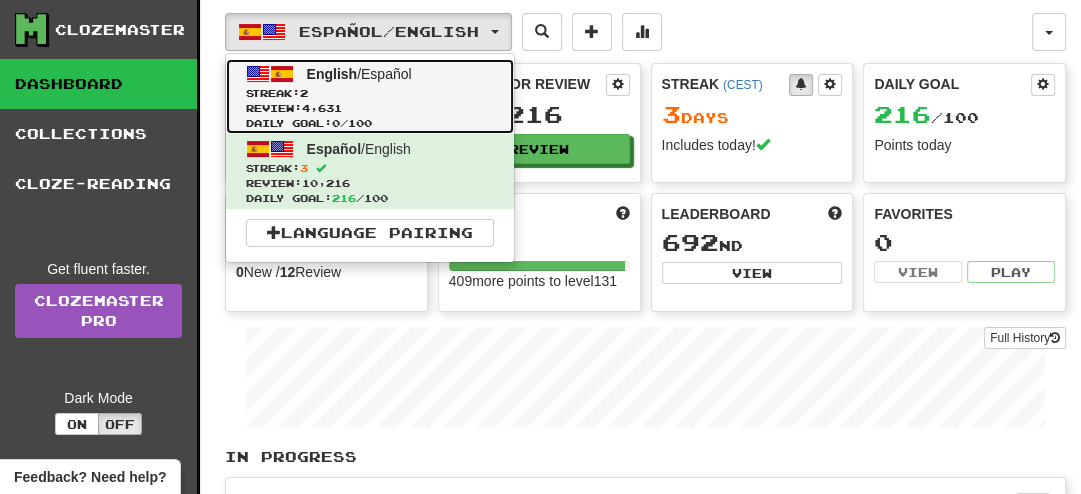 click on "Streak:  2" at bounding box center [370, 93] 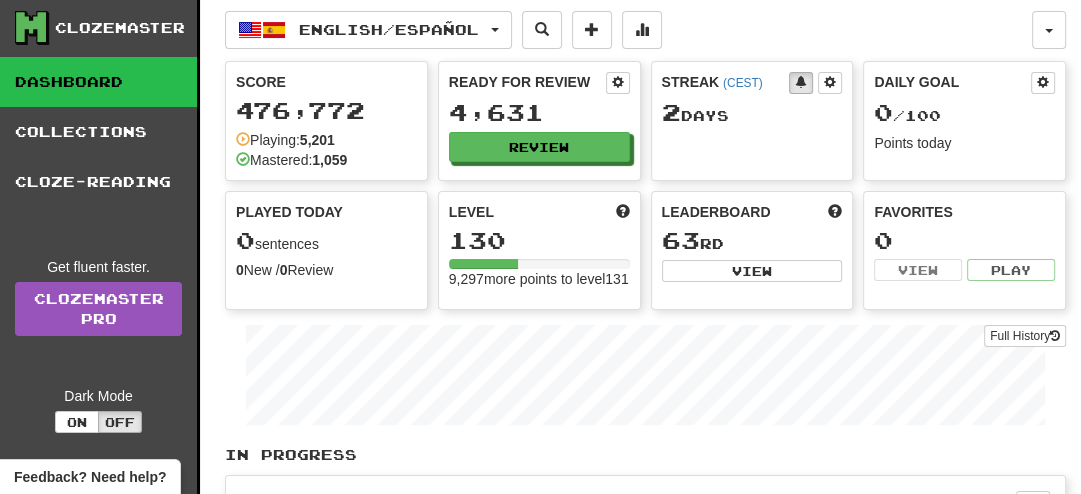 scroll, scrollTop: 3, scrollLeft: 0, axis: vertical 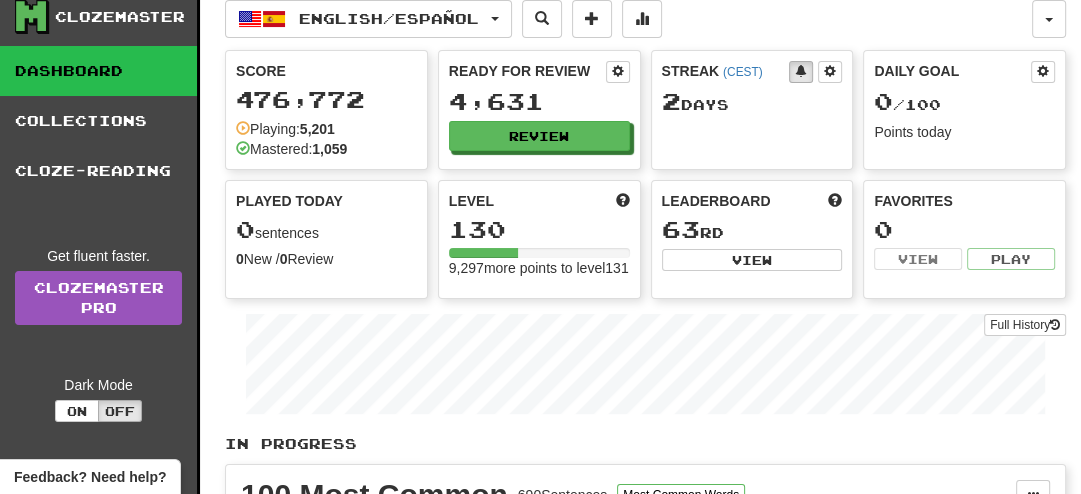 click on "English  /  Español English  /  Español Streak:  2   Review:  4,631 Daily Goal:  0  /  100 Español  /  English Streak:  3   Review:  10,216 Daily Goal:  216  /  100  Language Pairing" at bounding box center [628, 19] 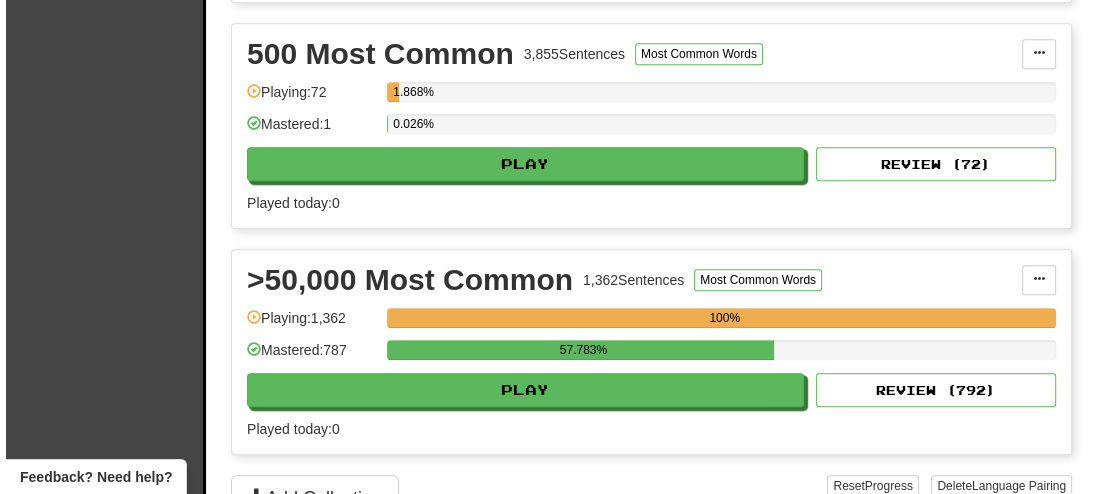 scroll, scrollTop: 683, scrollLeft: 0, axis: vertical 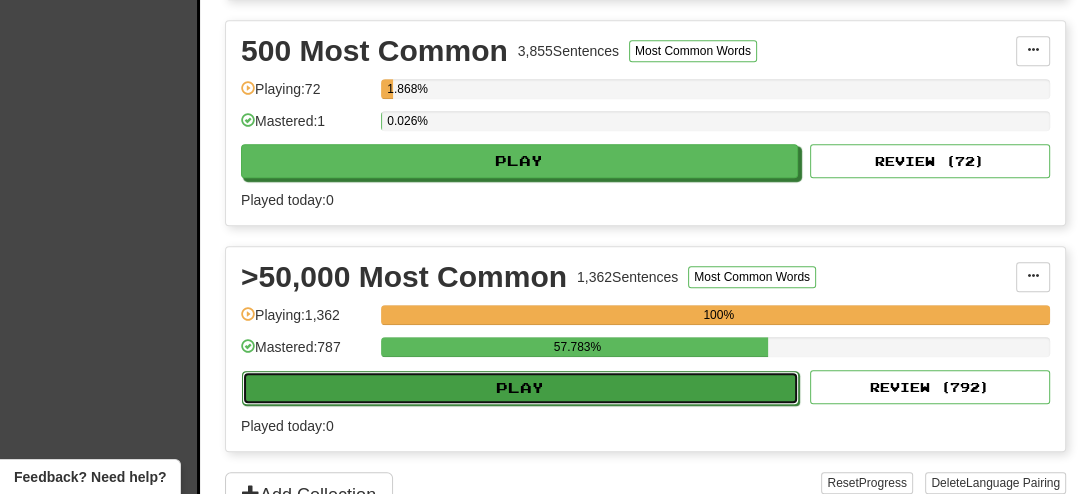 click on "Play" at bounding box center (520, 388) 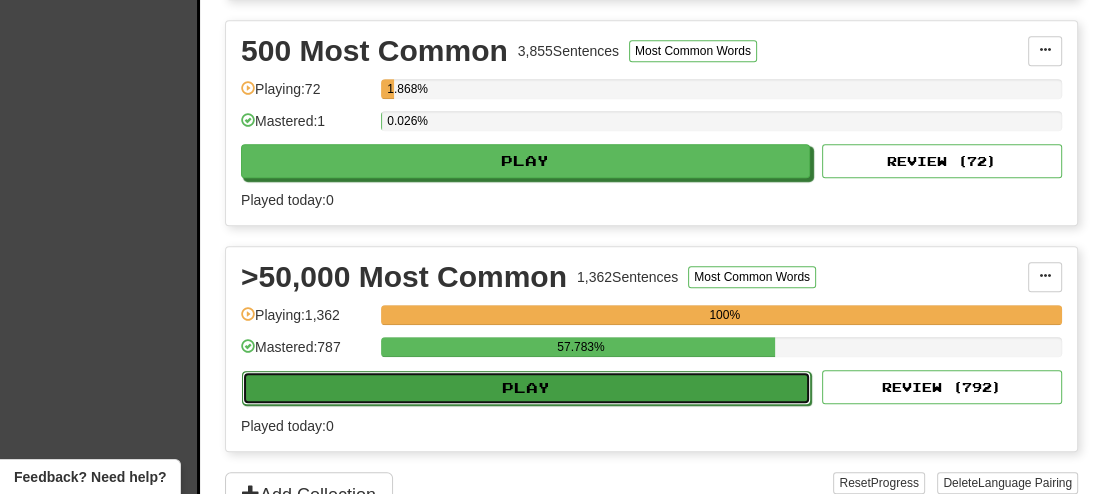 select on "**" 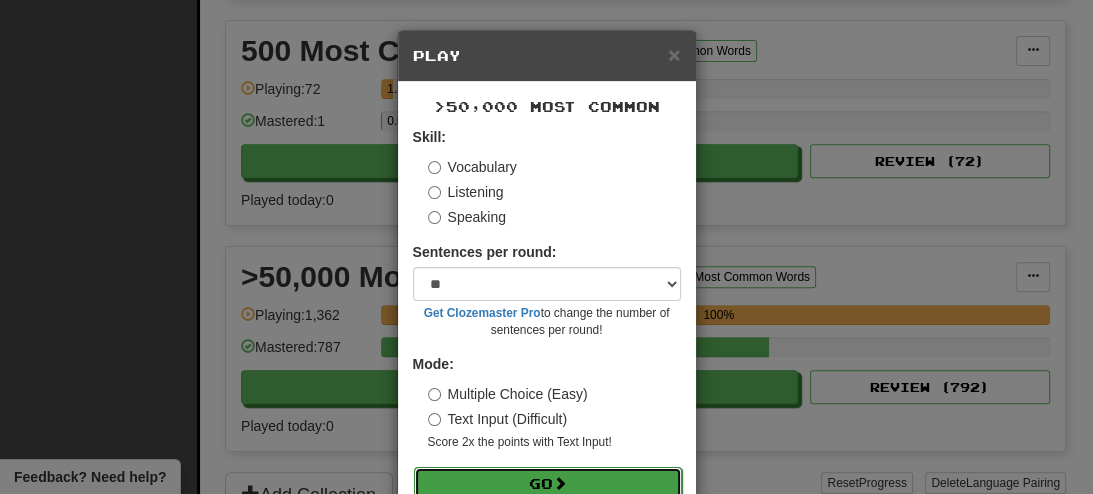 click on "Go" at bounding box center [548, 484] 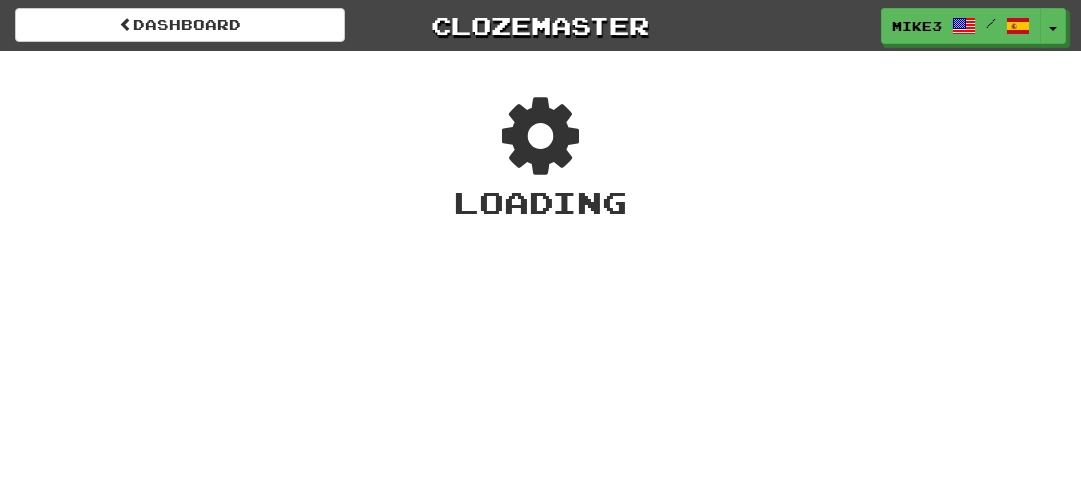 scroll, scrollTop: 0, scrollLeft: 0, axis: both 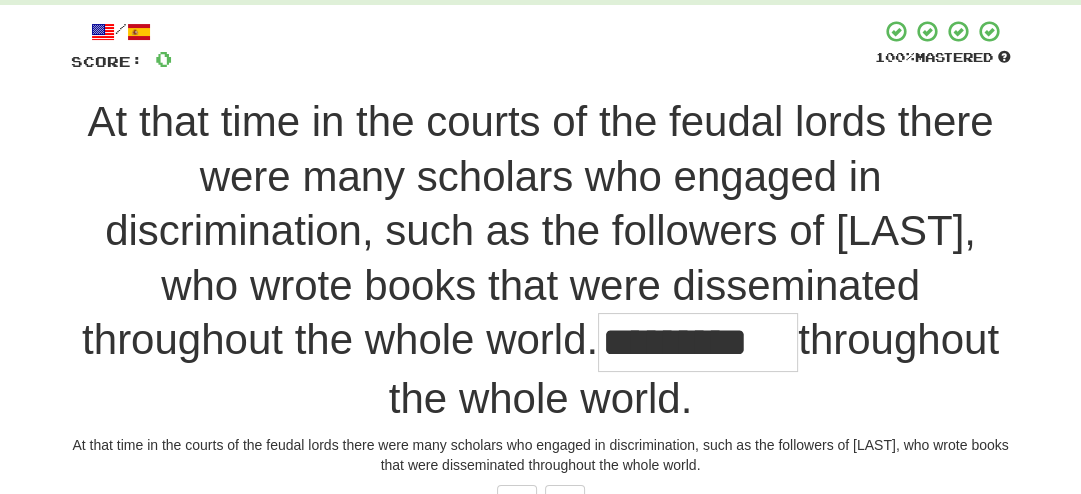 type on "**********" 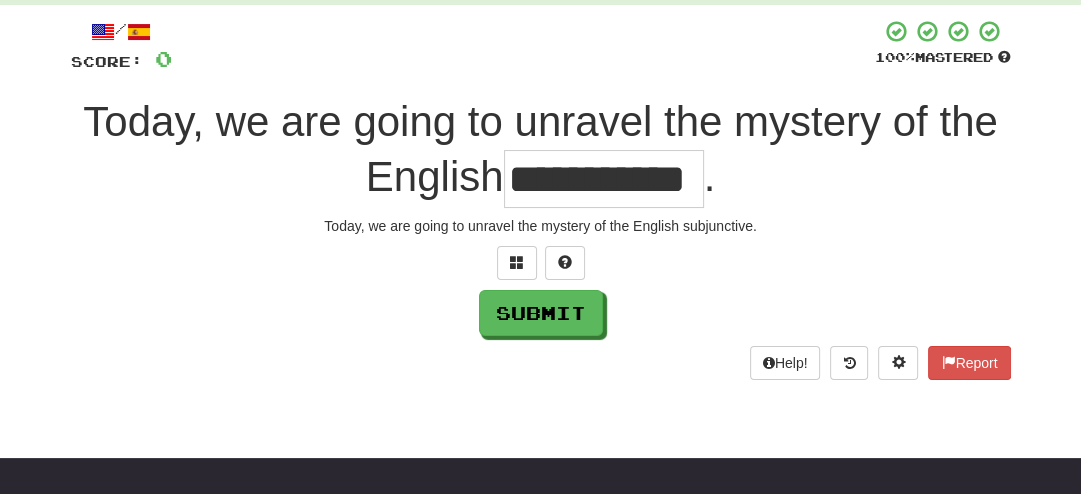 scroll, scrollTop: 0, scrollLeft: 17, axis: horizontal 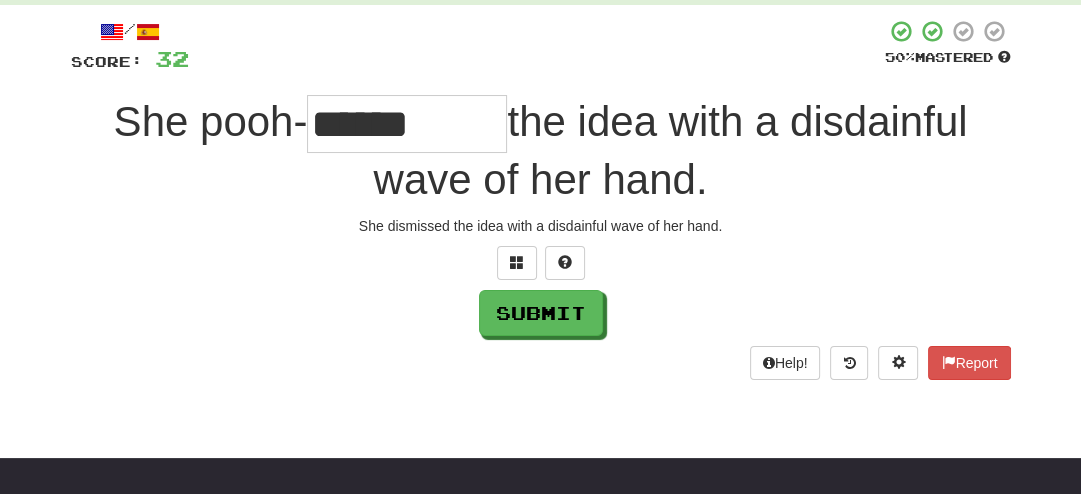 type on "******" 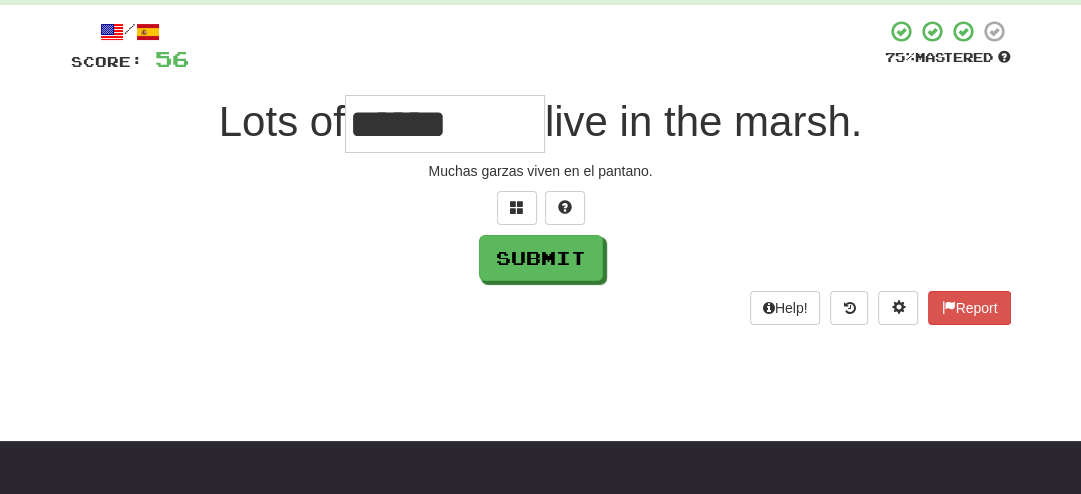 type on "******" 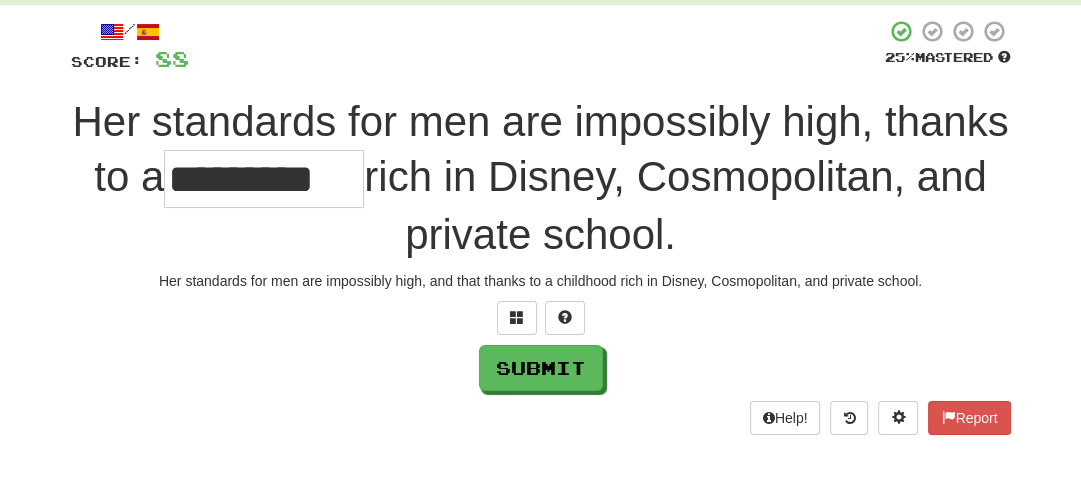 type on "********" 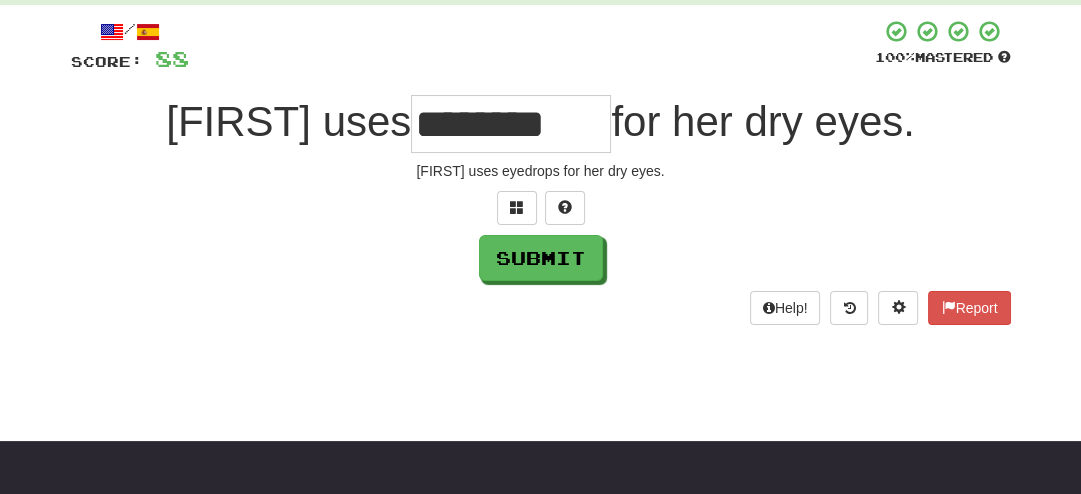 type on "********" 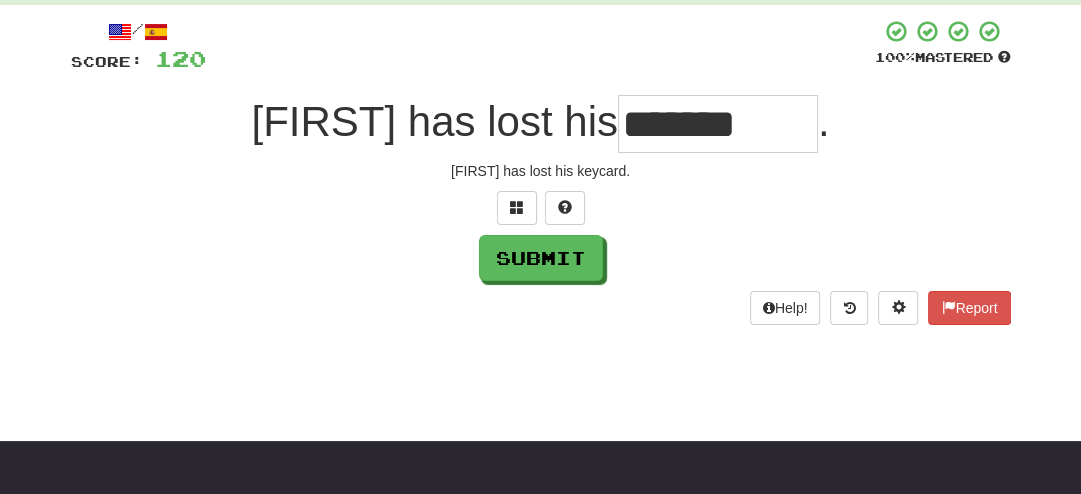 type on "*******" 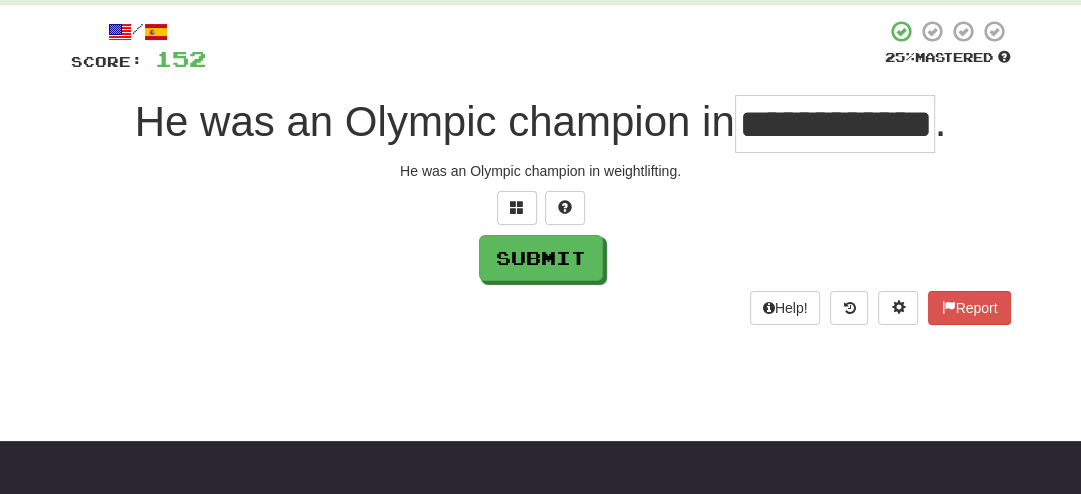 scroll, scrollTop: 0, scrollLeft: 15, axis: horizontal 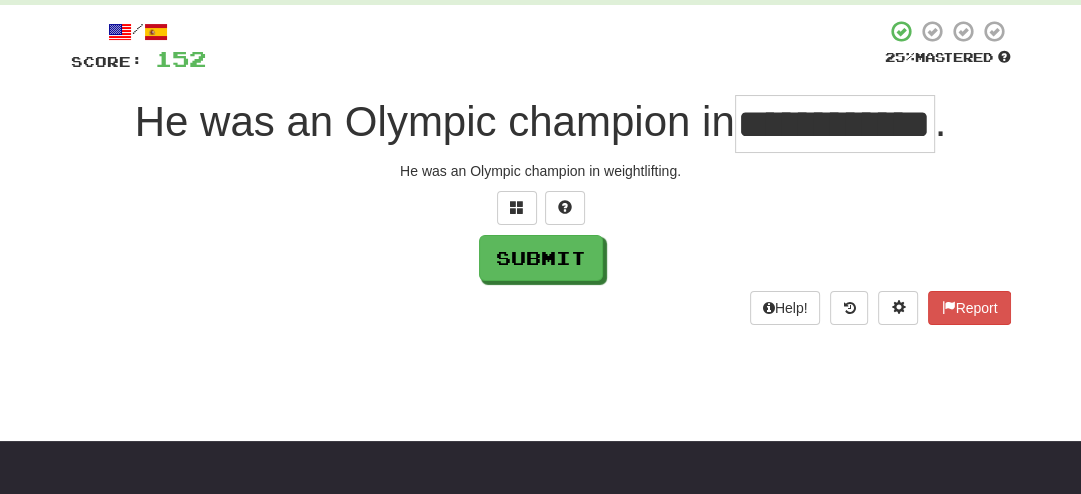 type on "**********" 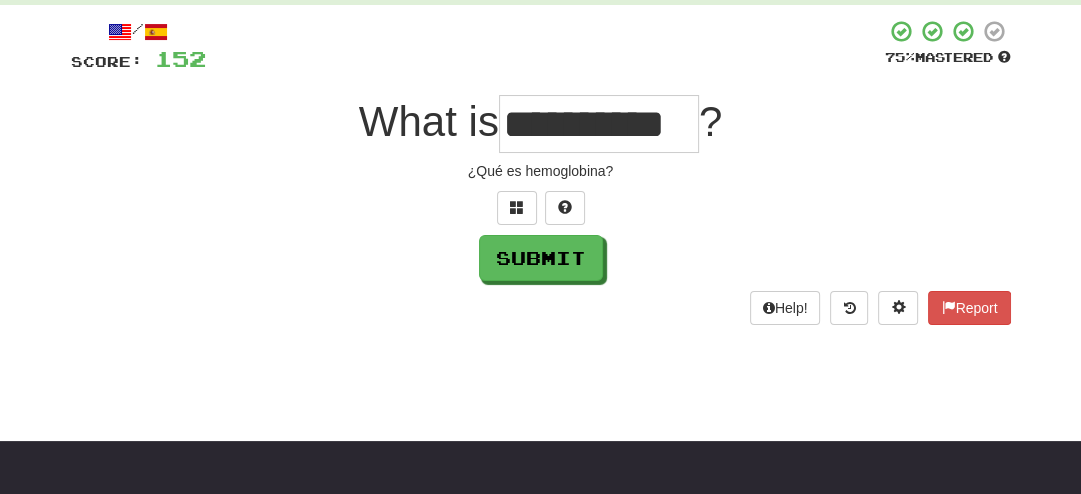 scroll, scrollTop: 0, scrollLeft: 24, axis: horizontal 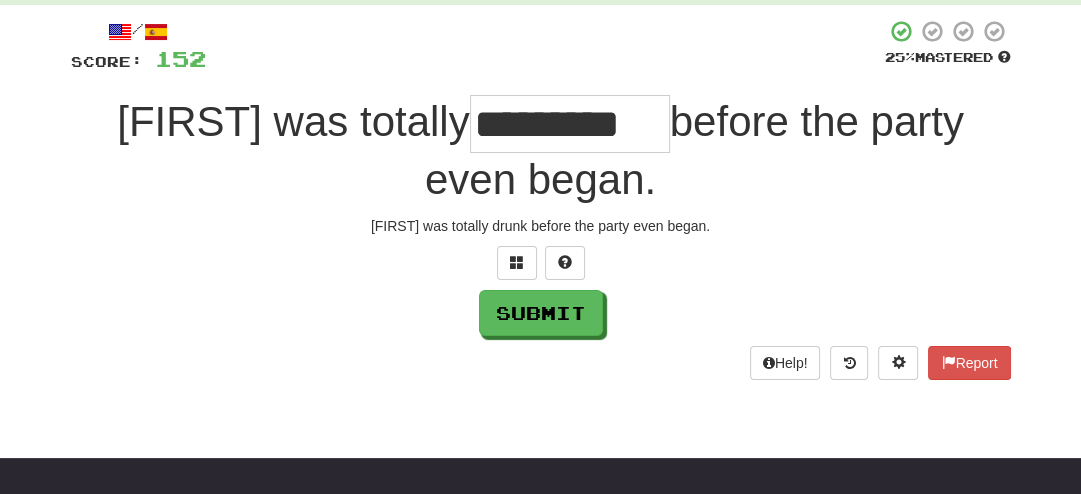 type on "*********" 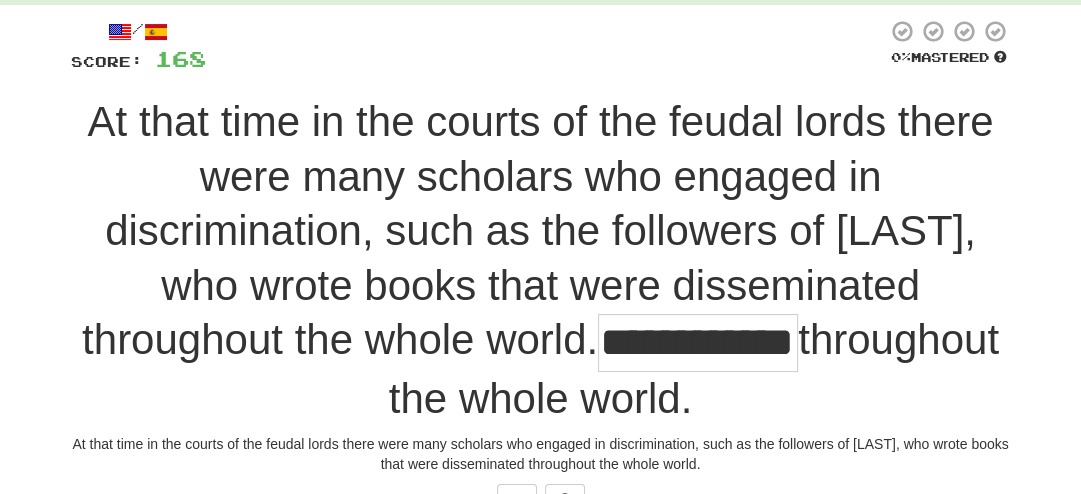scroll, scrollTop: 0, scrollLeft: 54, axis: horizontal 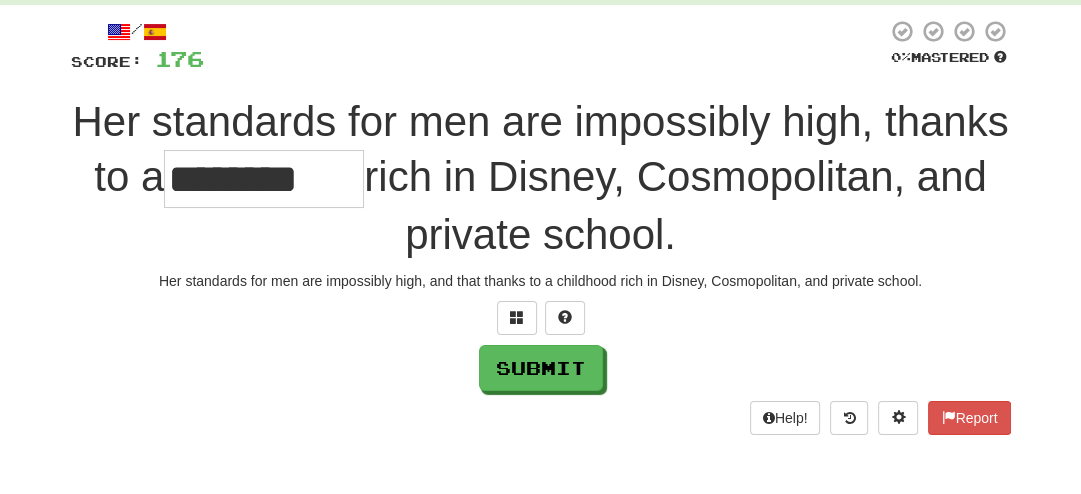 type on "********" 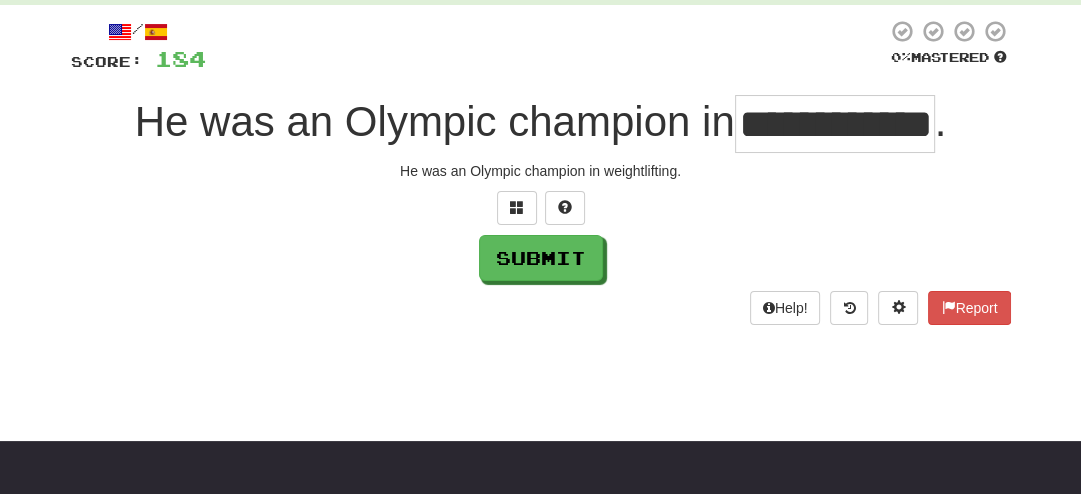 scroll, scrollTop: 0, scrollLeft: 15, axis: horizontal 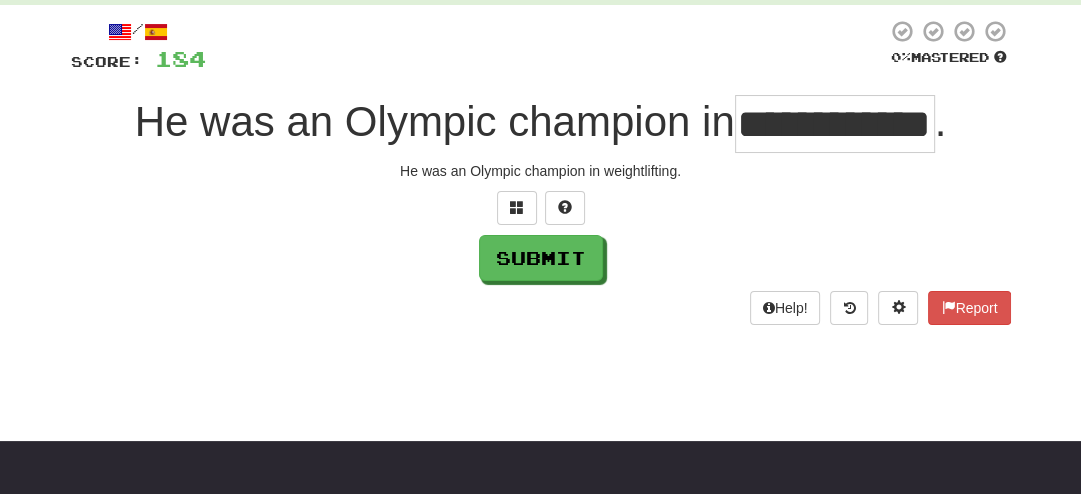 type on "**********" 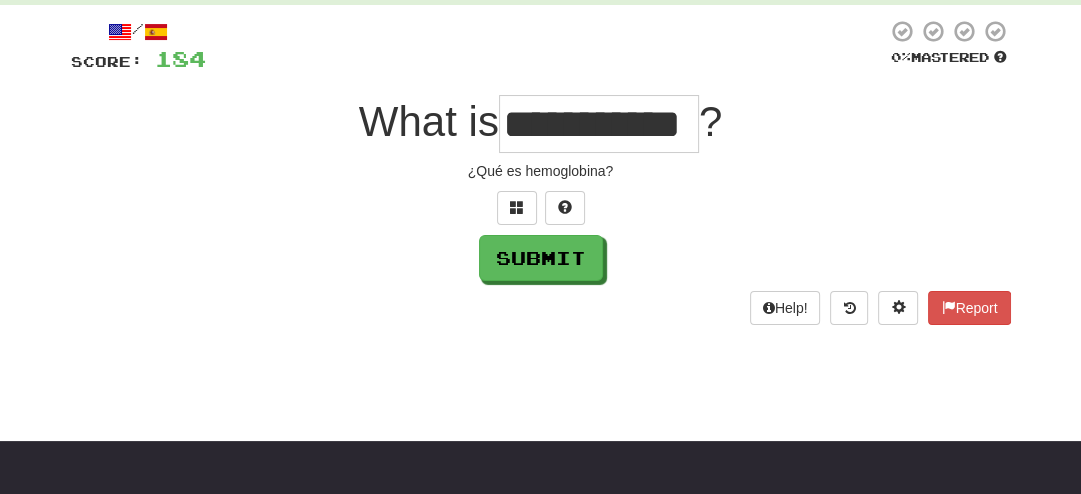 scroll, scrollTop: 0, scrollLeft: 48, axis: horizontal 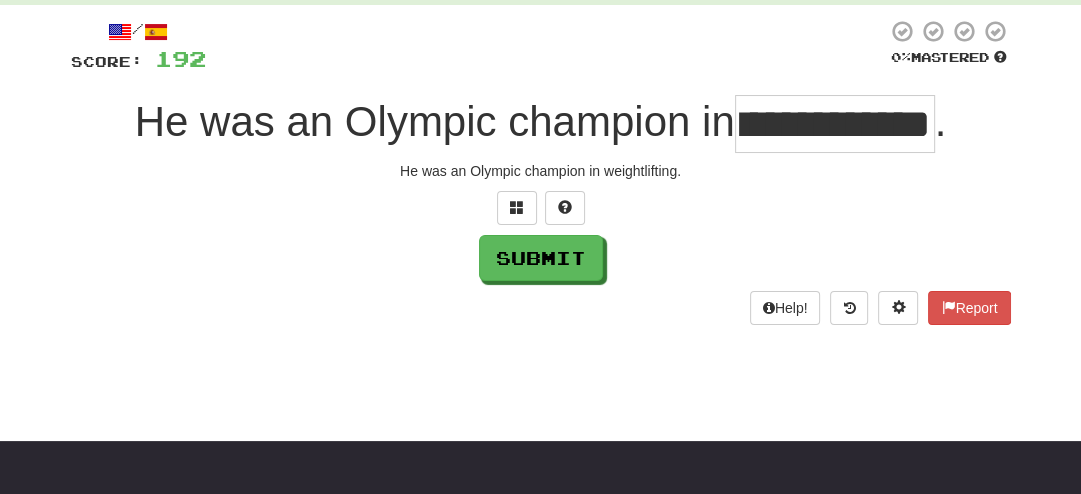 type on "**********" 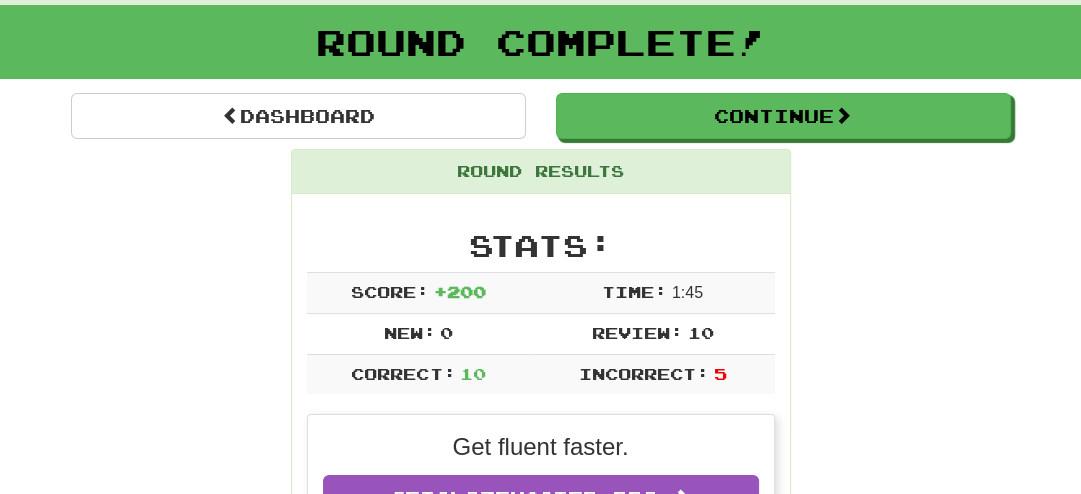 click on "Report At that time in the courts of the feudal lords there were many scholars who engaged in discrimination, such as the followers of [LAST], who wrote books that were disseminated throughout the whole world. En esa época, en las cortes de los señores feudales había muchos escolásticos dedicados a la discriminación, tales como los seguidores de [LAST], quienes escribieron libros que fueron difundidos a través de todo el mundo. Report Today, we are going to unravel the mystery of the English subjunctive. Report She pooh- poohed." at bounding box center [541, 1354] 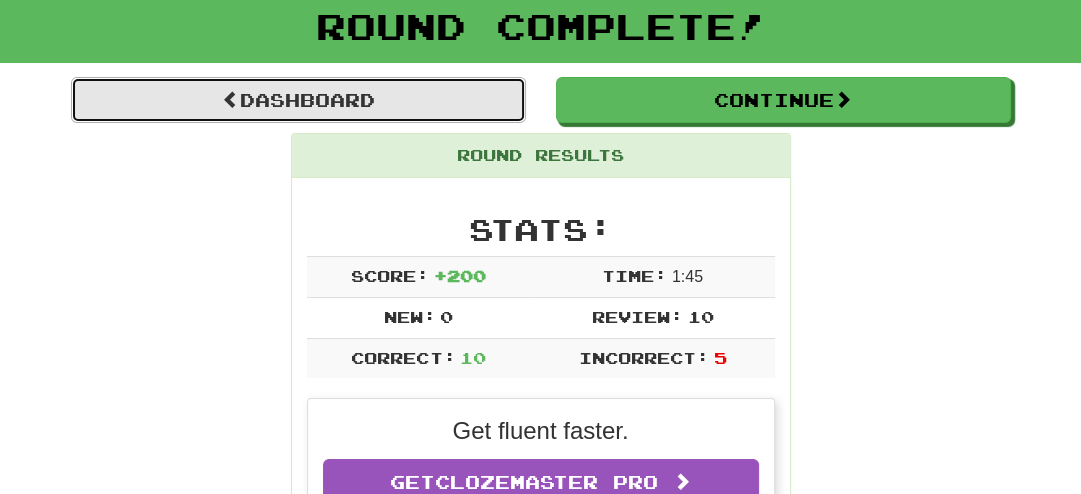 scroll, scrollTop: 120, scrollLeft: 0, axis: vertical 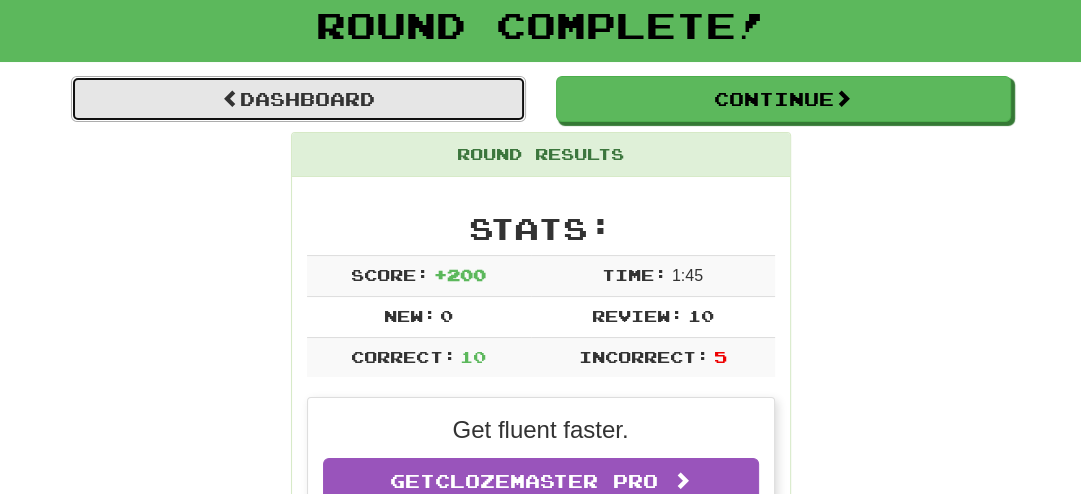 click on "Dashboard" at bounding box center [298, 99] 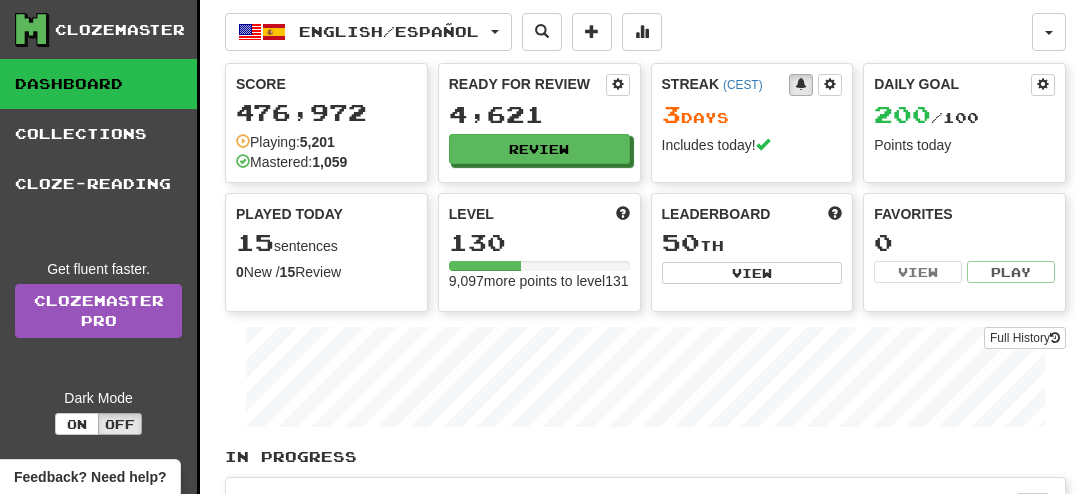 scroll, scrollTop: 0, scrollLeft: 0, axis: both 